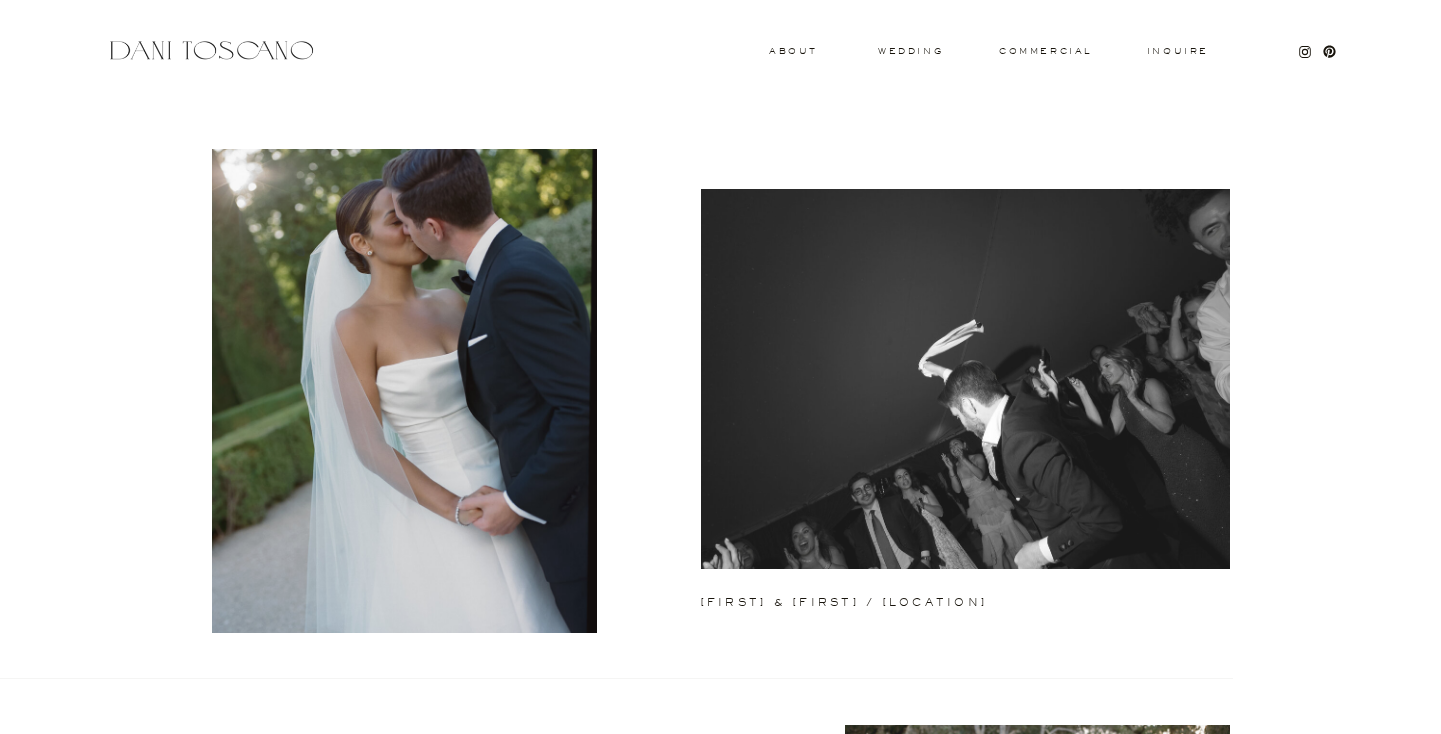 scroll, scrollTop: 0, scrollLeft: 0, axis: both 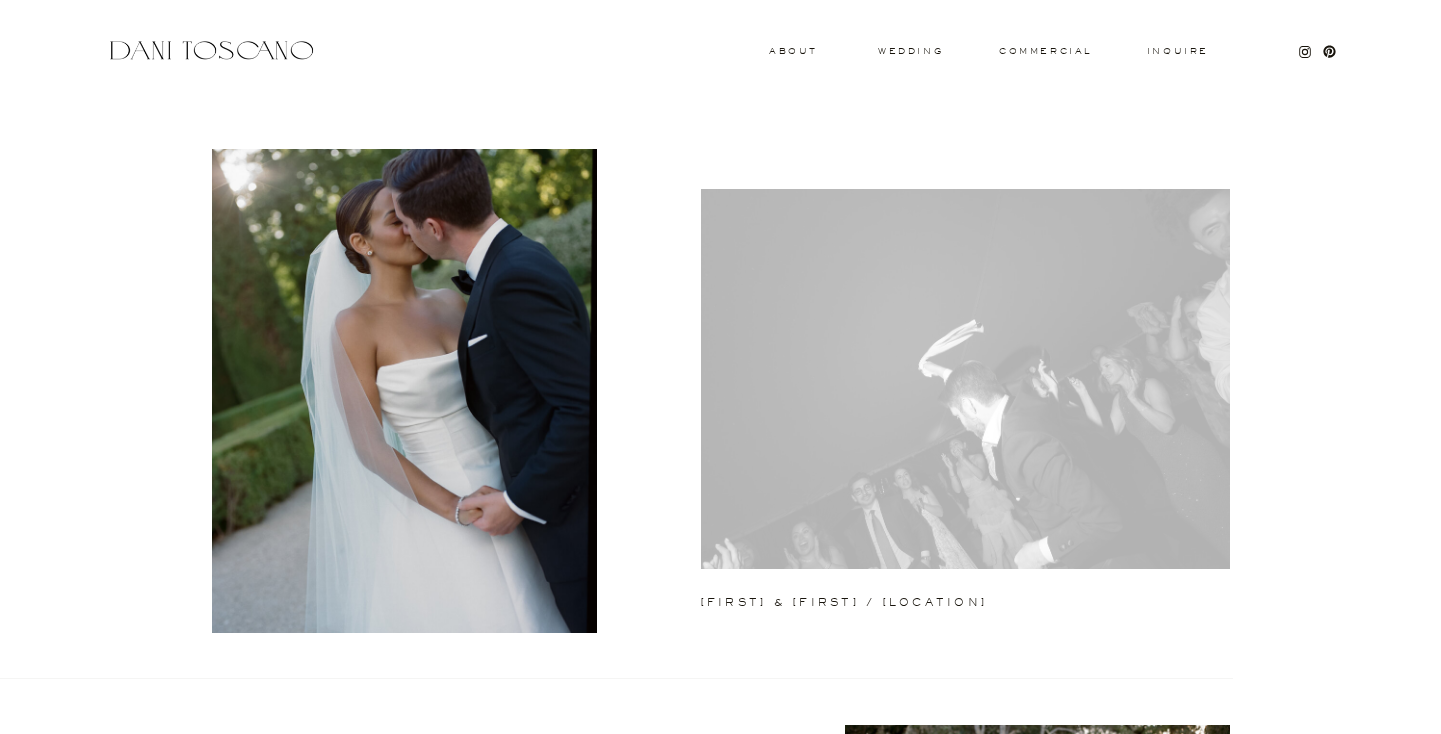 click at bounding box center (965, 379) 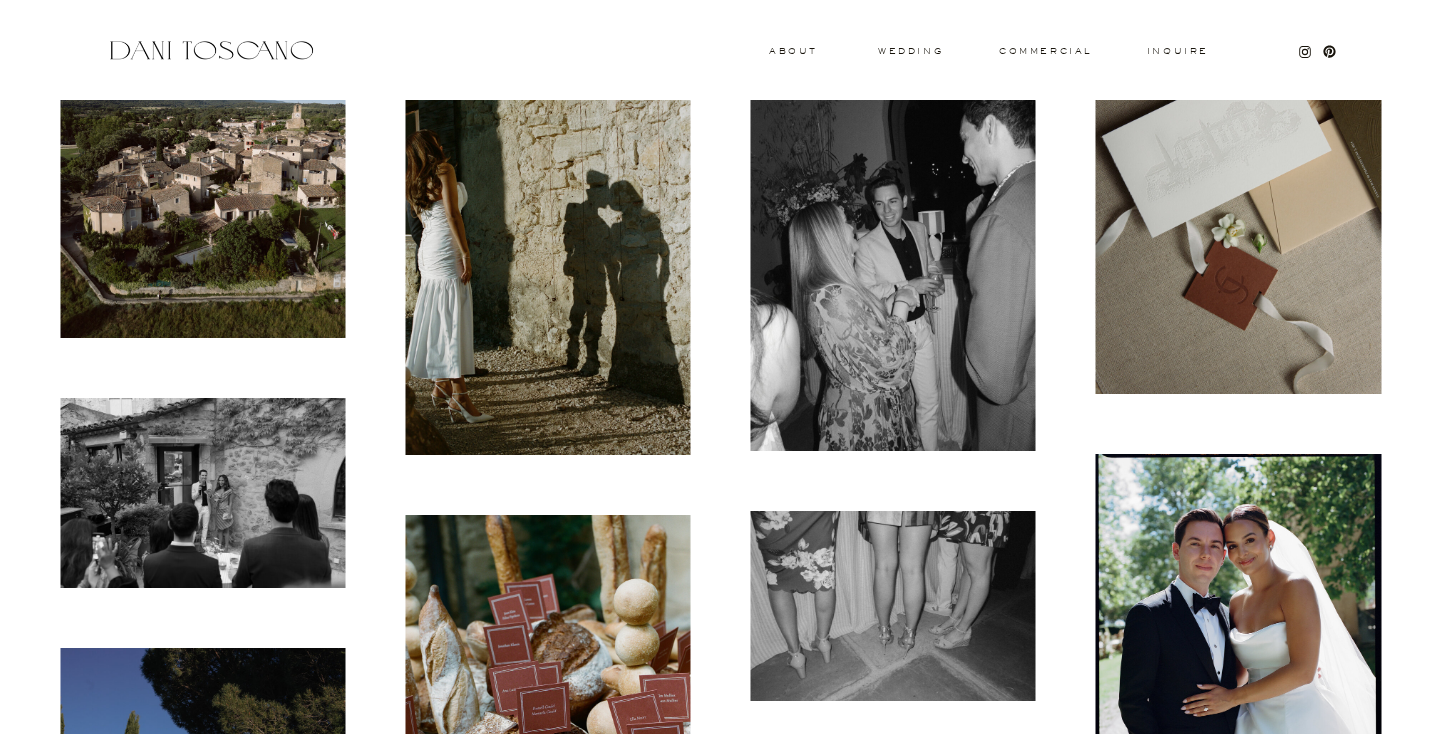 scroll, scrollTop: 11766, scrollLeft: 0, axis: vertical 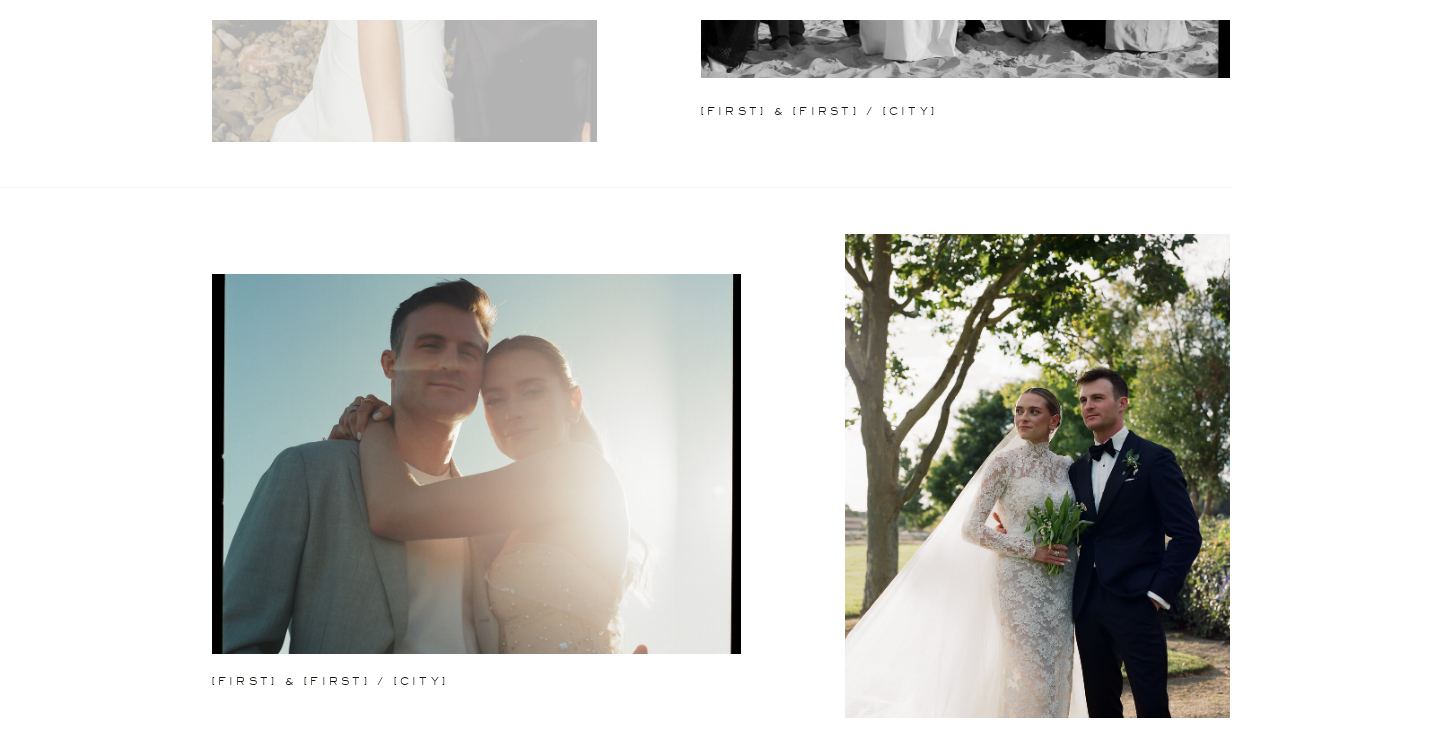 click at bounding box center (476, 464) 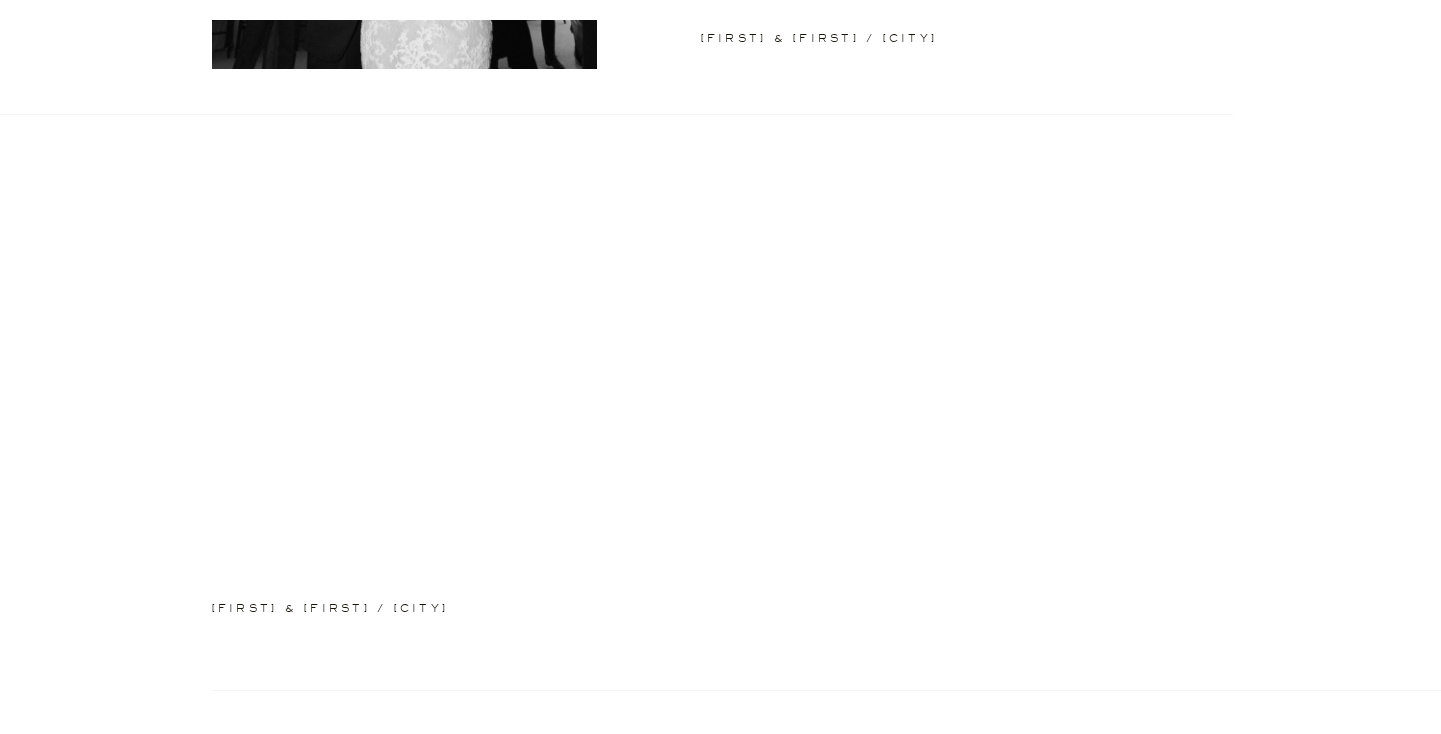 scroll, scrollTop: 2898, scrollLeft: 0, axis: vertical 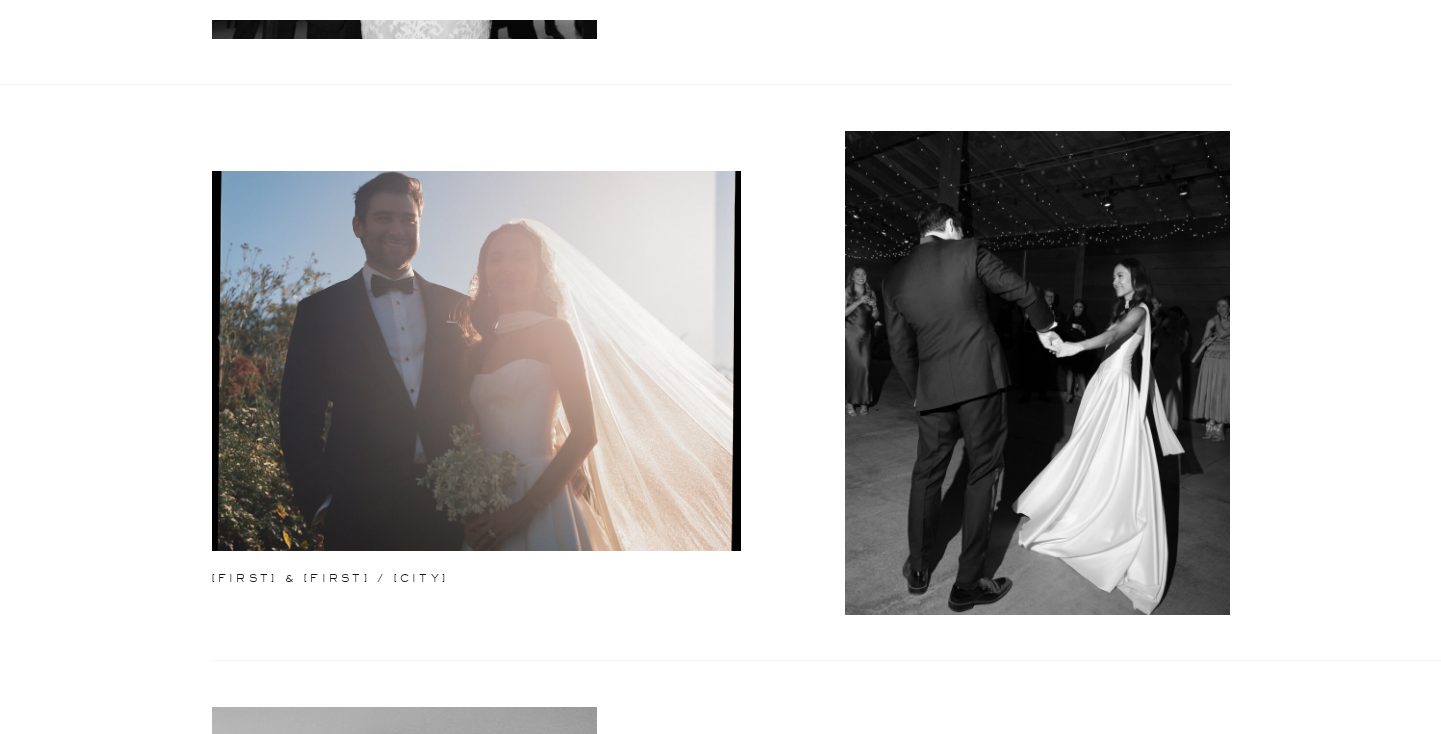 click at bounding box center [476, 361] 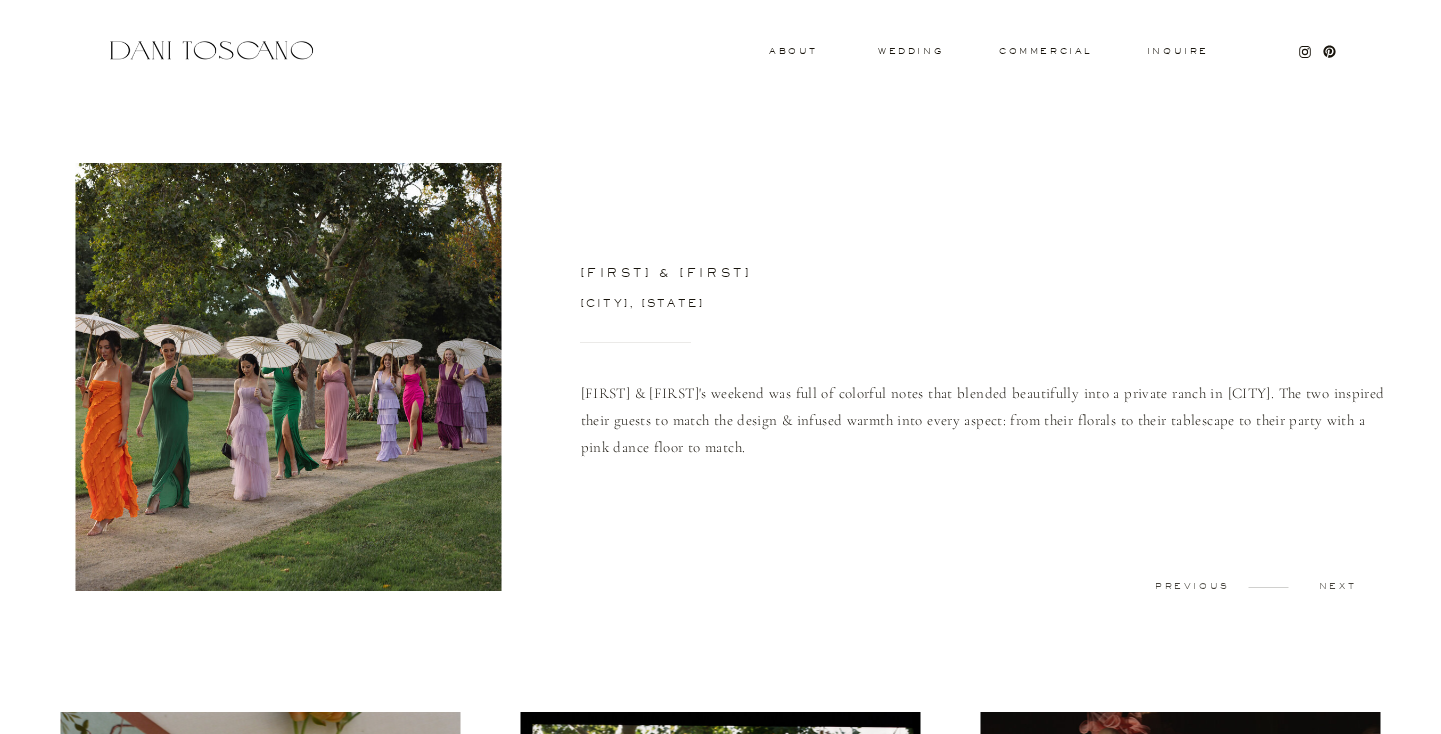 scroll, scrollTop: 636, scrollLeft: 0, axis: vertical 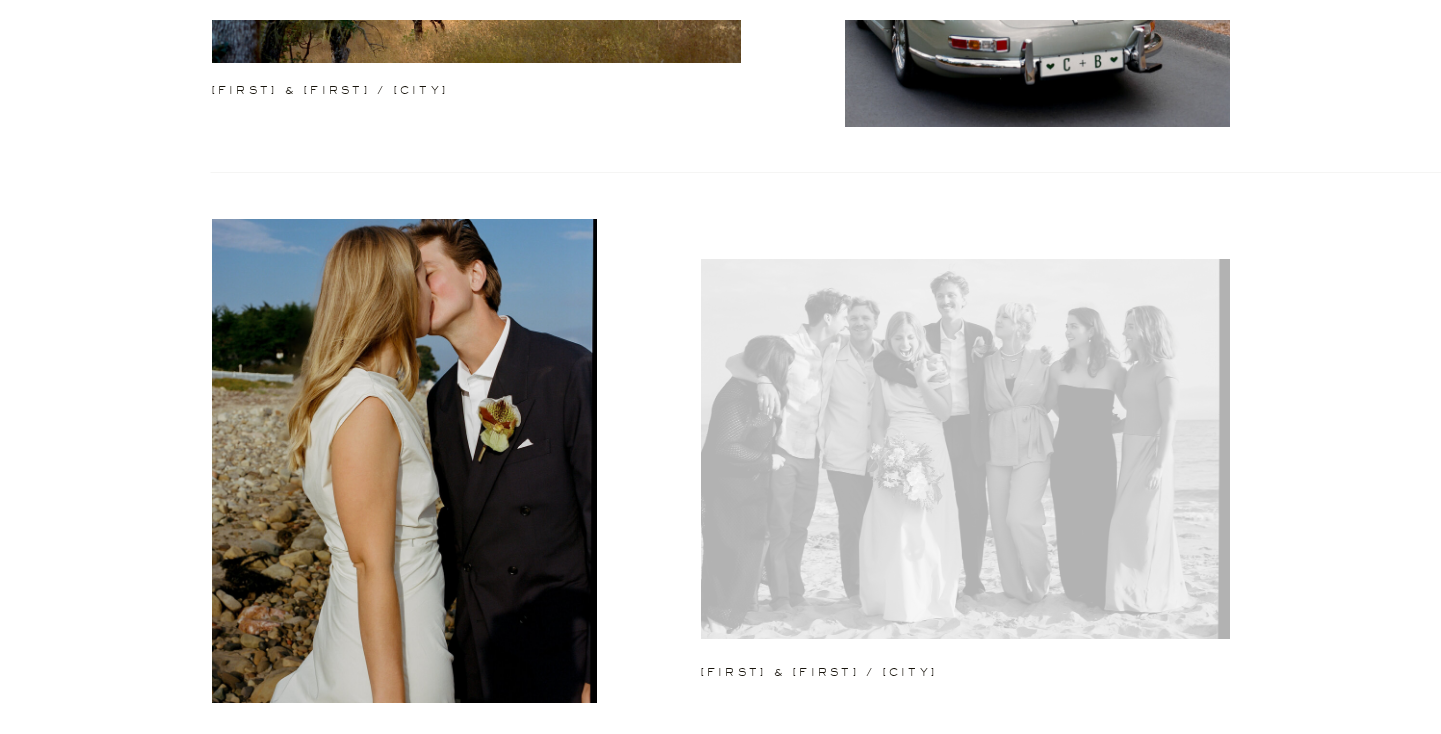 click at bounding box center [965, 449] 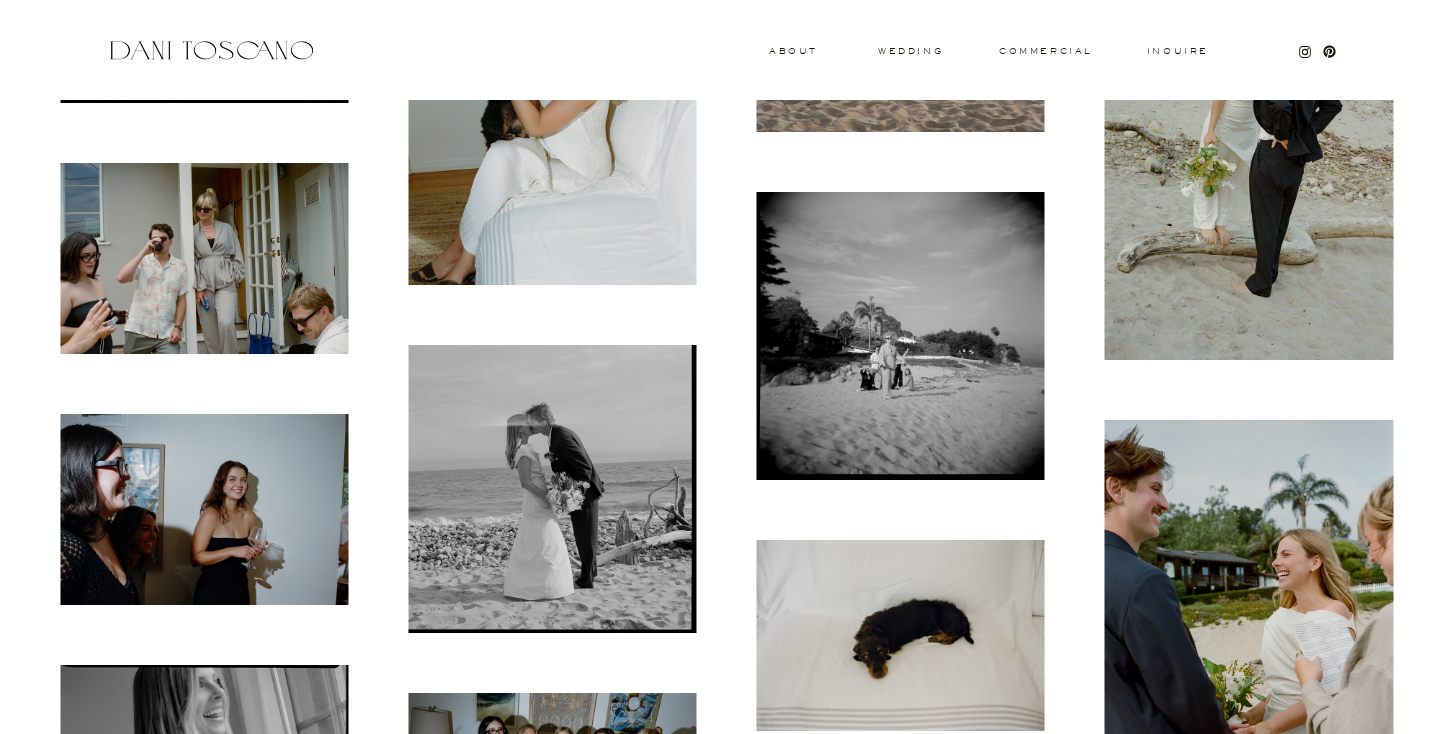 scroll, scrollTop: 11934, scrollLeft: 0, axis: vertical 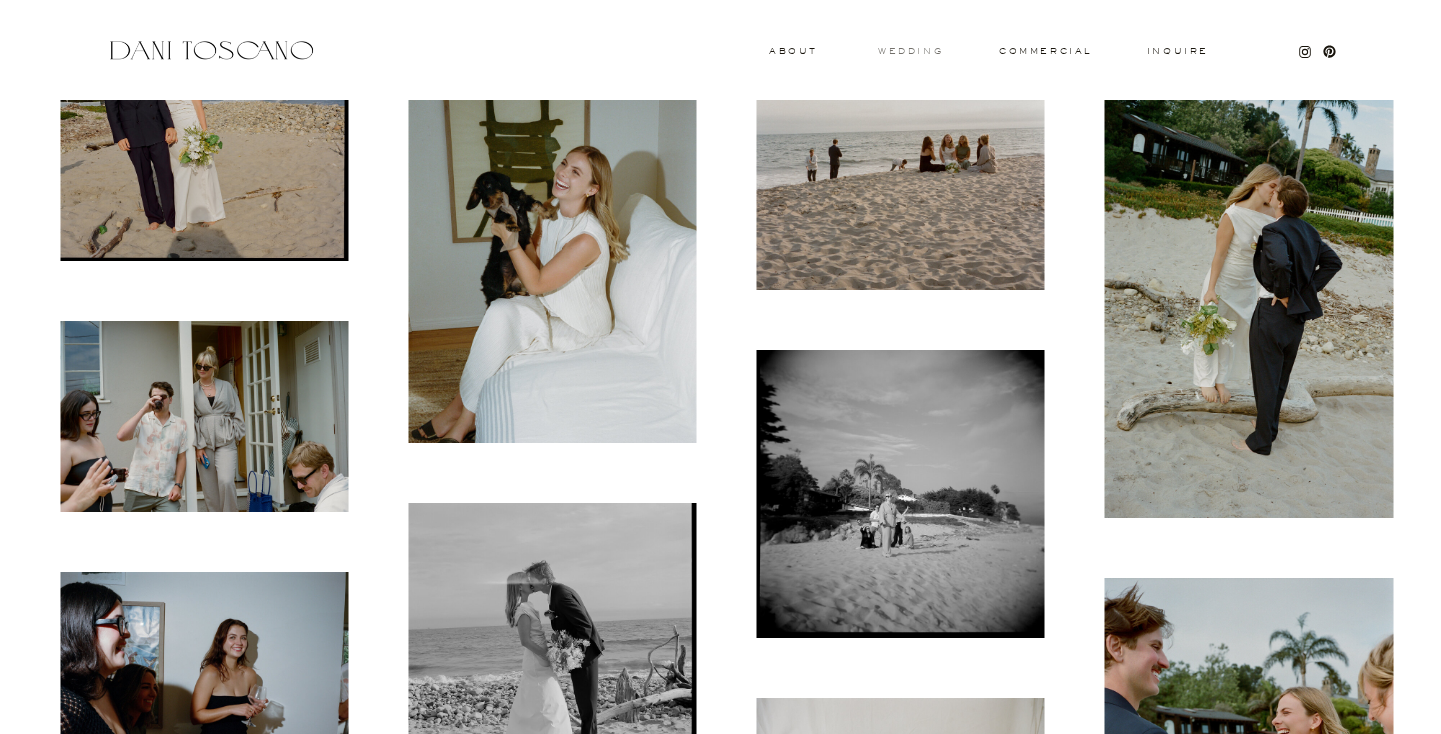 click on "wedding" at bounding box center [910, 50] 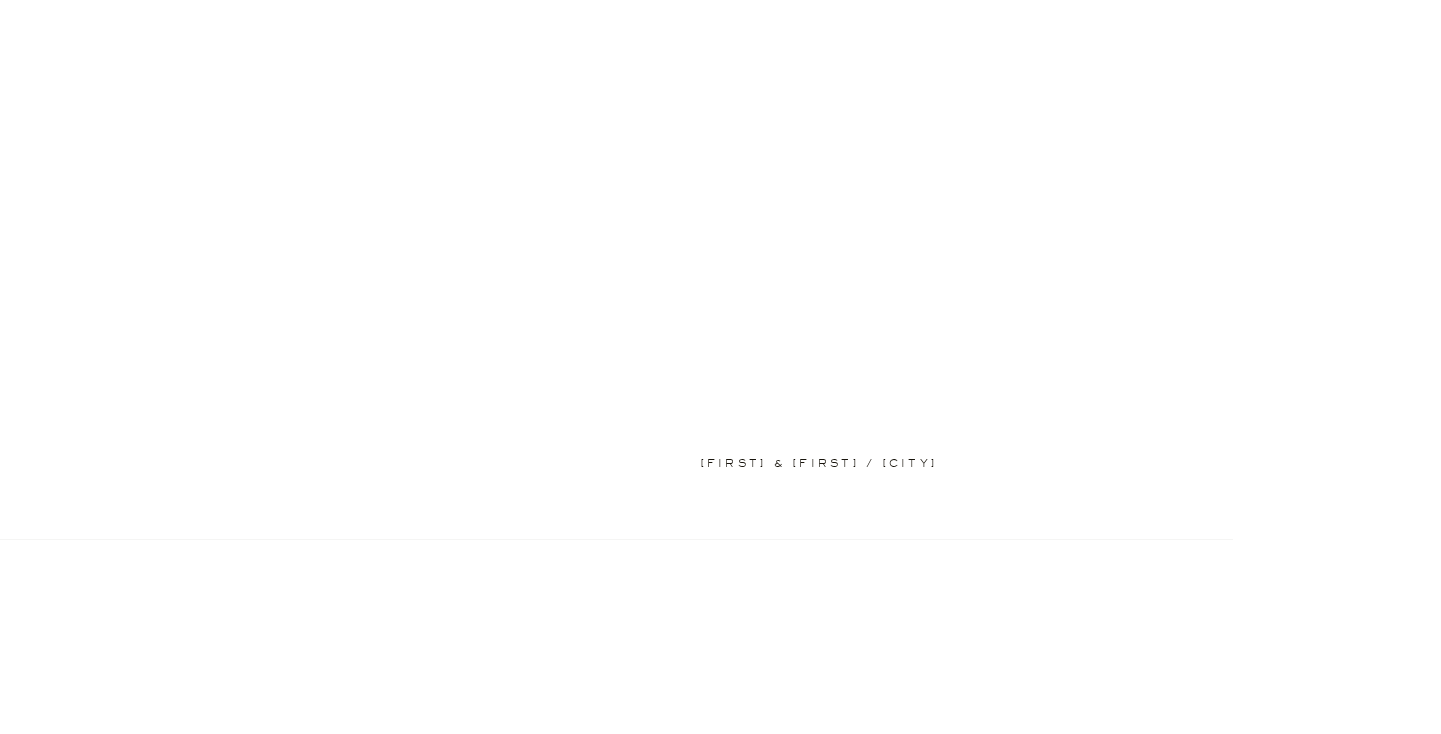 scroll, scrollTop: 1555, scrollLeft: 0, axis: vertical 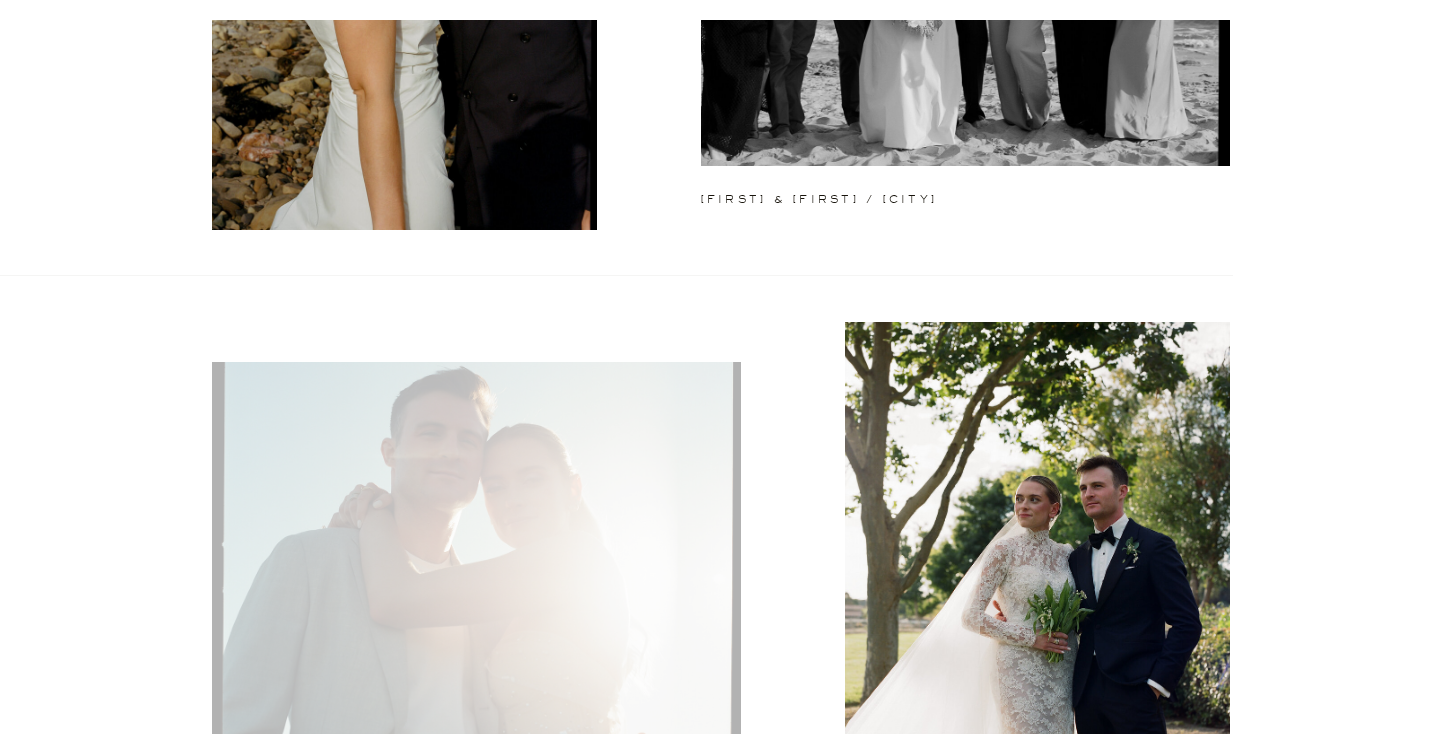 click at bounding box center (476, 552) 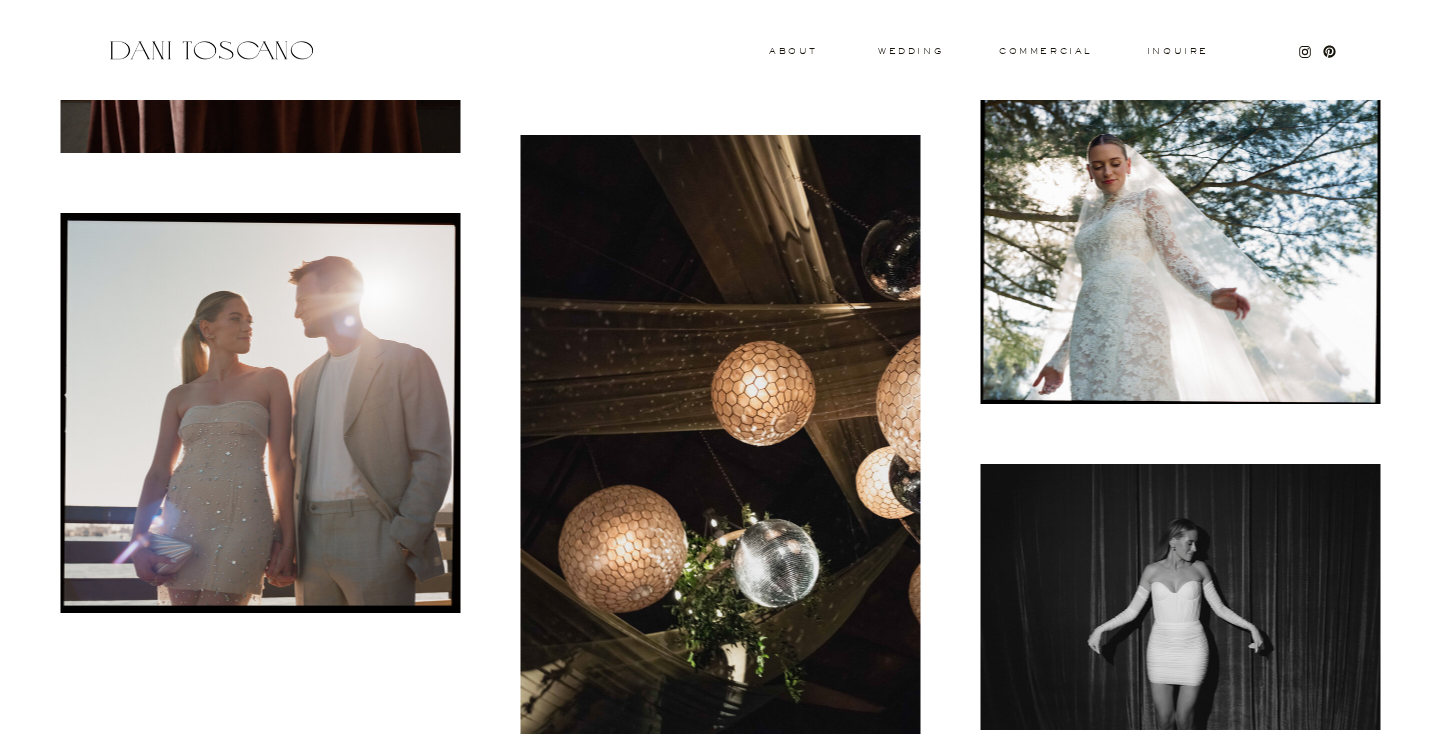 scroll, scrollTop: 20850, scrollLeft: 0, axis: vertical 